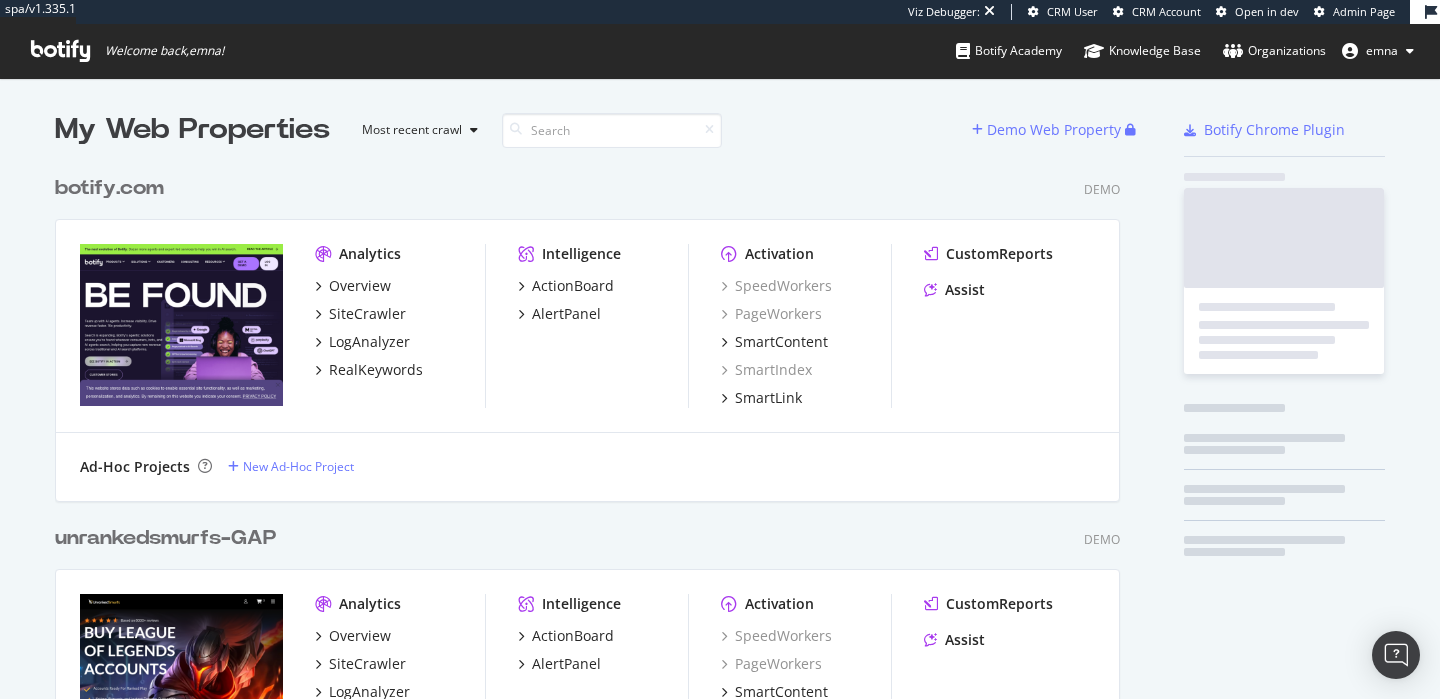 scroll, scrollTop: 0, scrollLeft: 0, axis: both 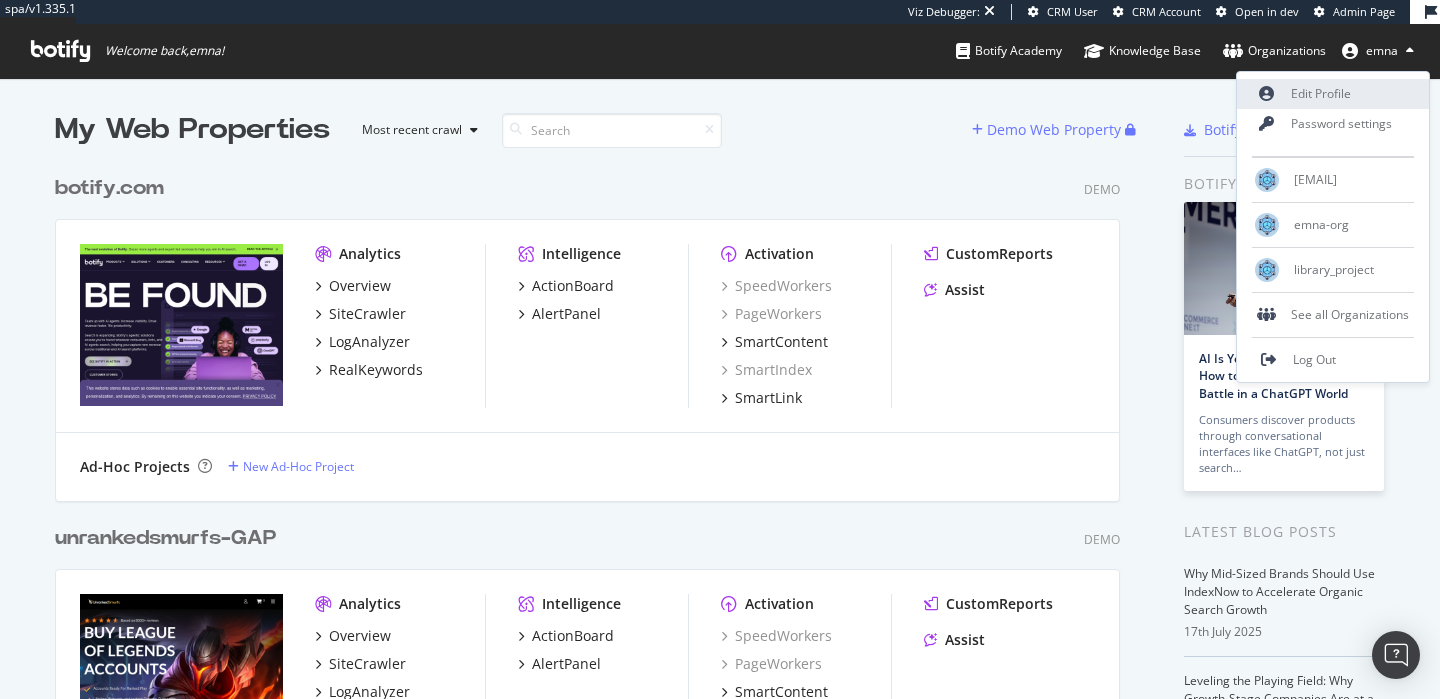 click on "Edit Profile" at bounding box center [1333, 94] 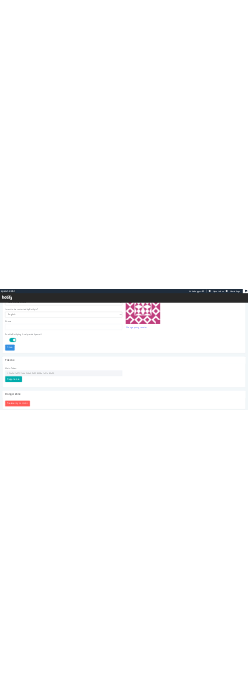 scroll, scrollTop: 639, scrollLeft: 0, axis: vertical 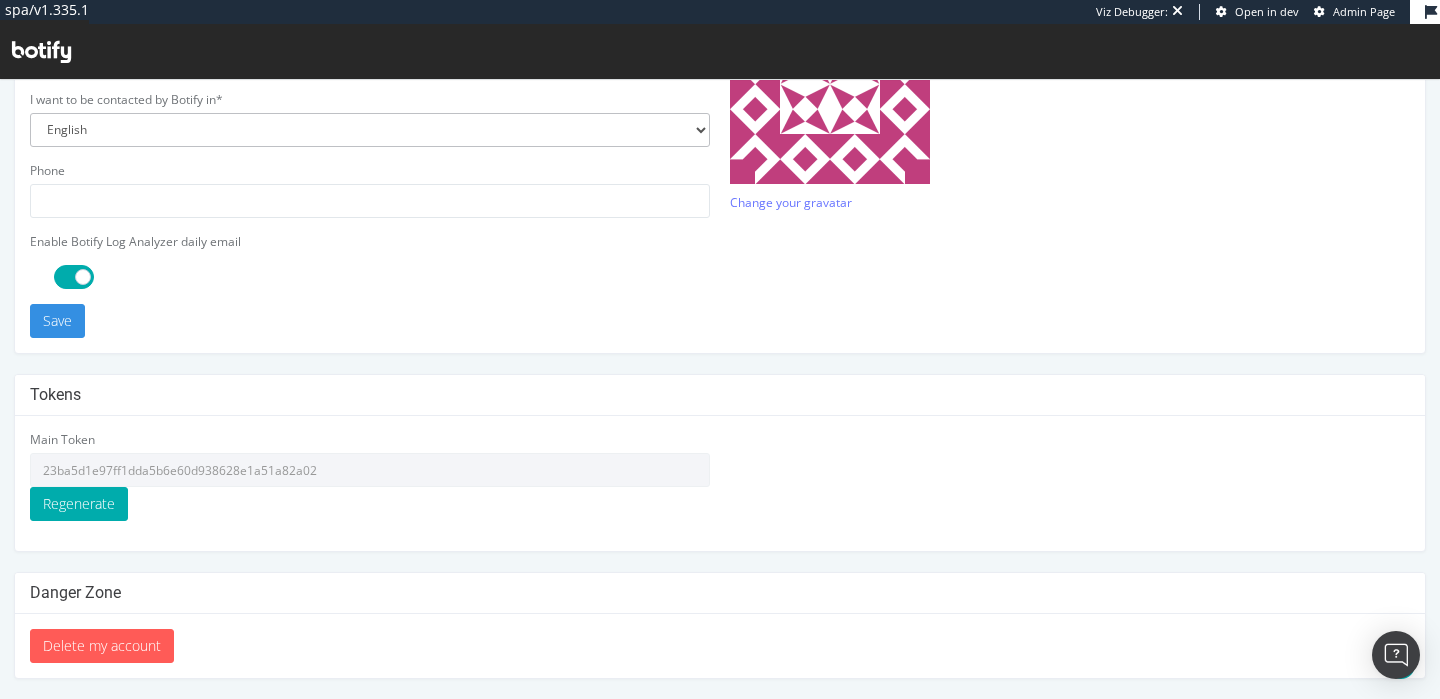 type on "baba" 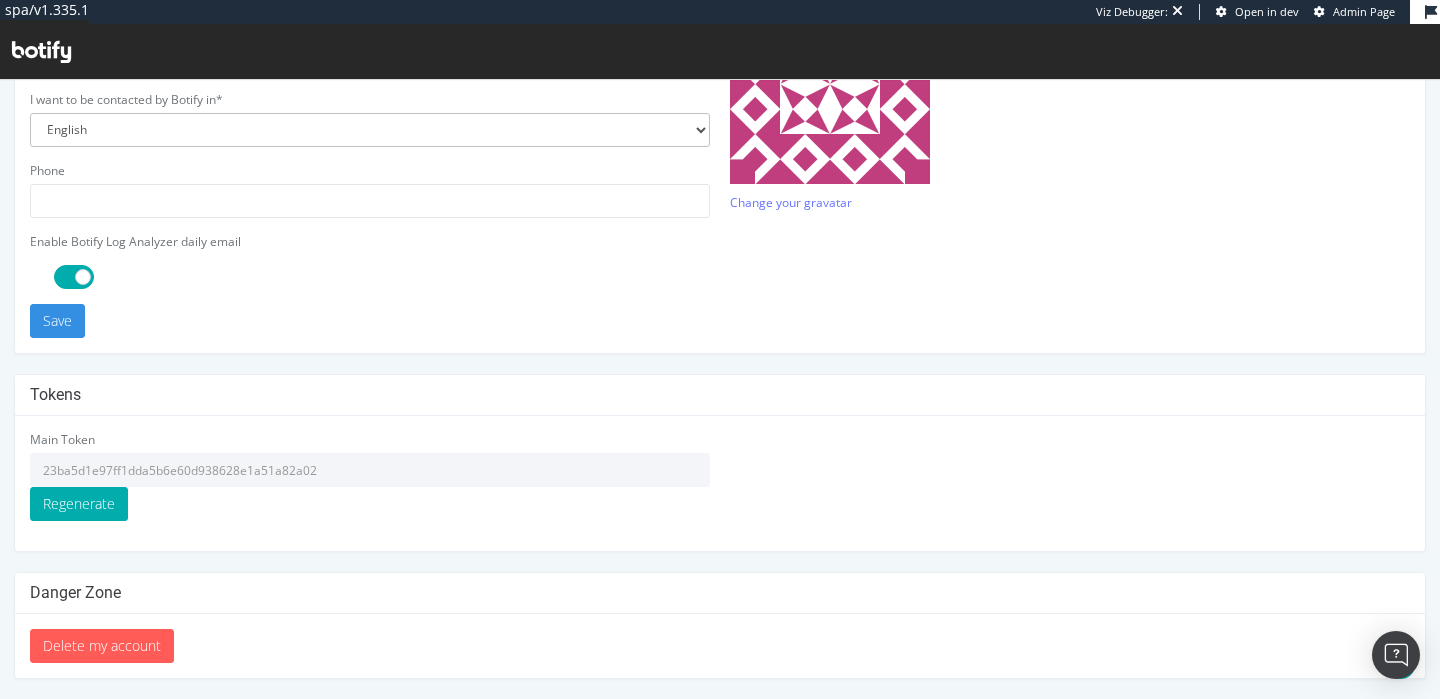 click on "23ba5d1e97ff1dda5b6e60d938628e1a51a82a02" at bounding box center [370, 470] 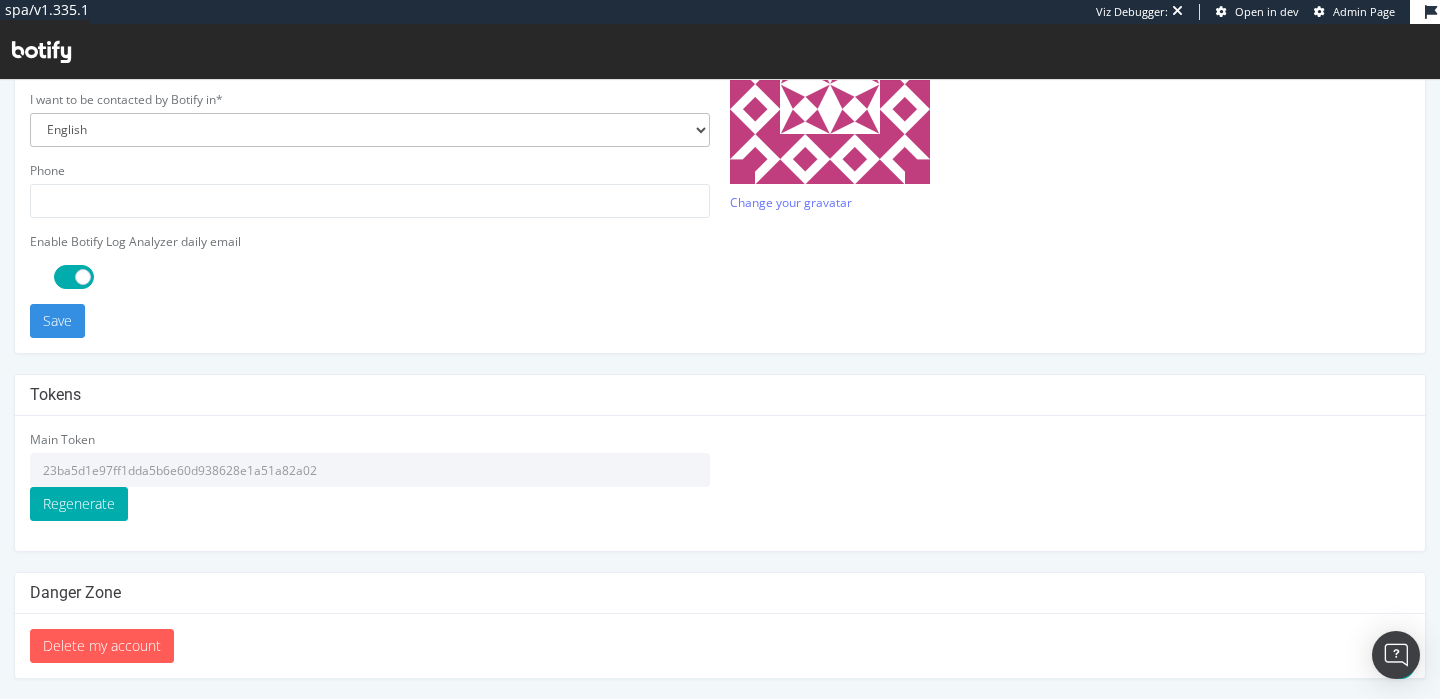 click on "23ba5d1e97ff1dda5b6e60d938628e1a51a82a02" at bounding box center [370, 470] 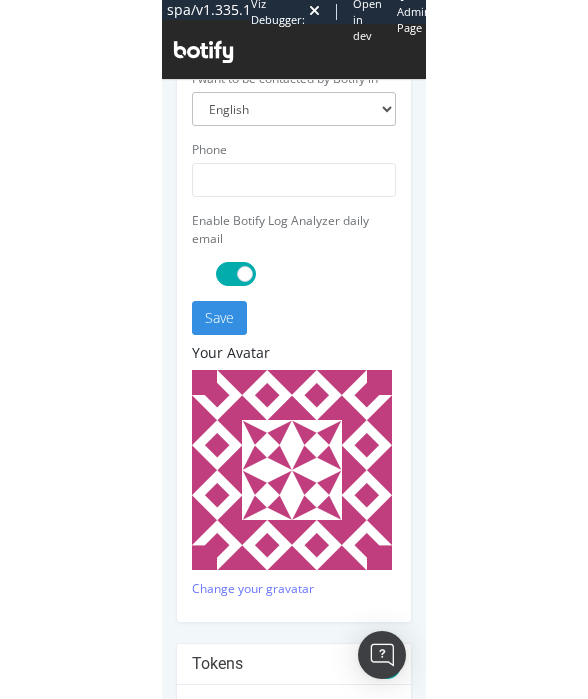 scroll, scrollTop: 639, scrollLeft: 0, axis: vertical 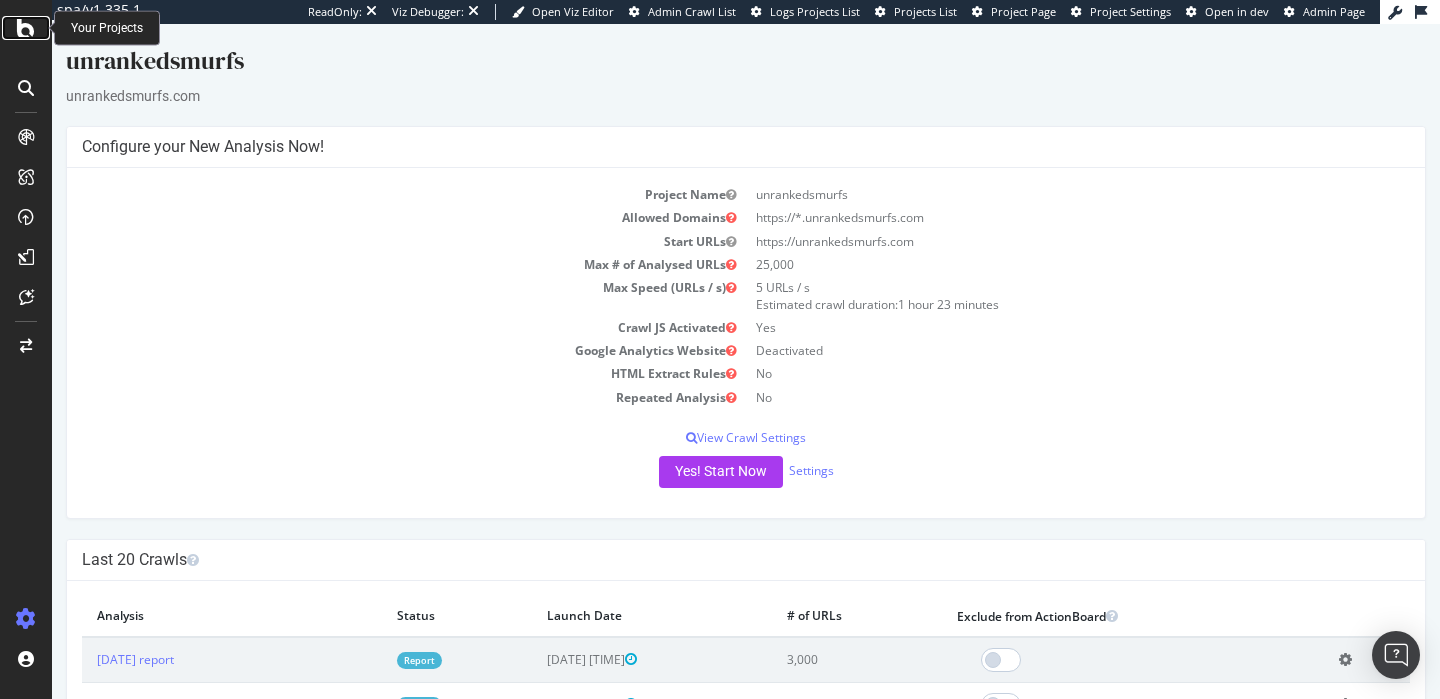 click at bounding box center [26, 28] 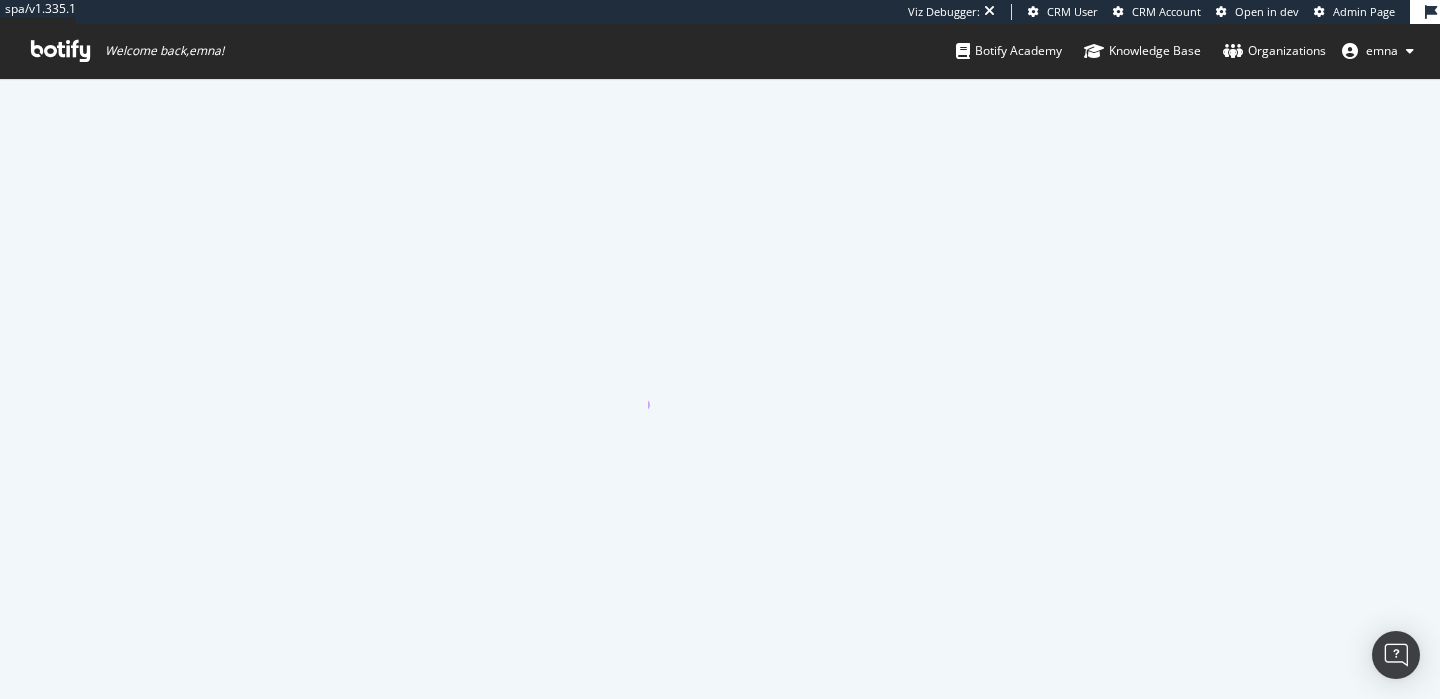 click on "emna" at bounding box center (1382, 50) 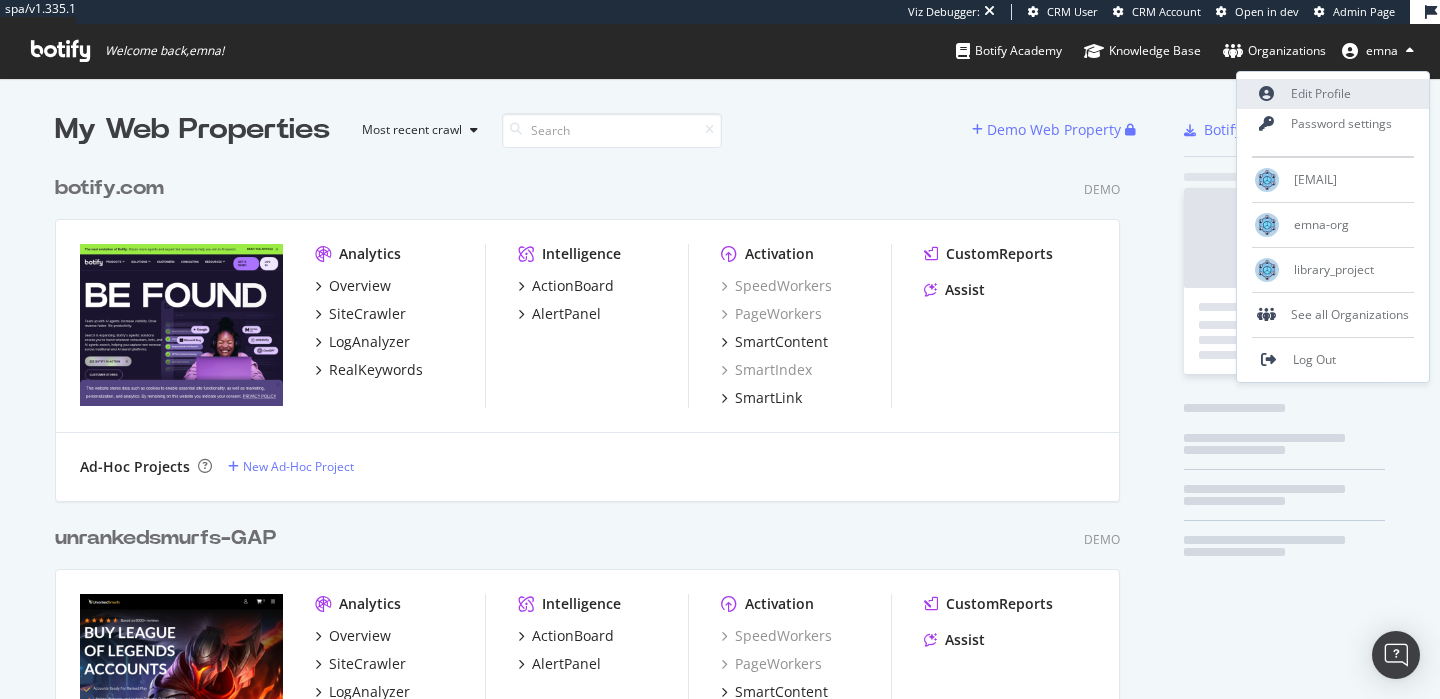 click on "Edit Profile" at bounding box center [1333, 94] 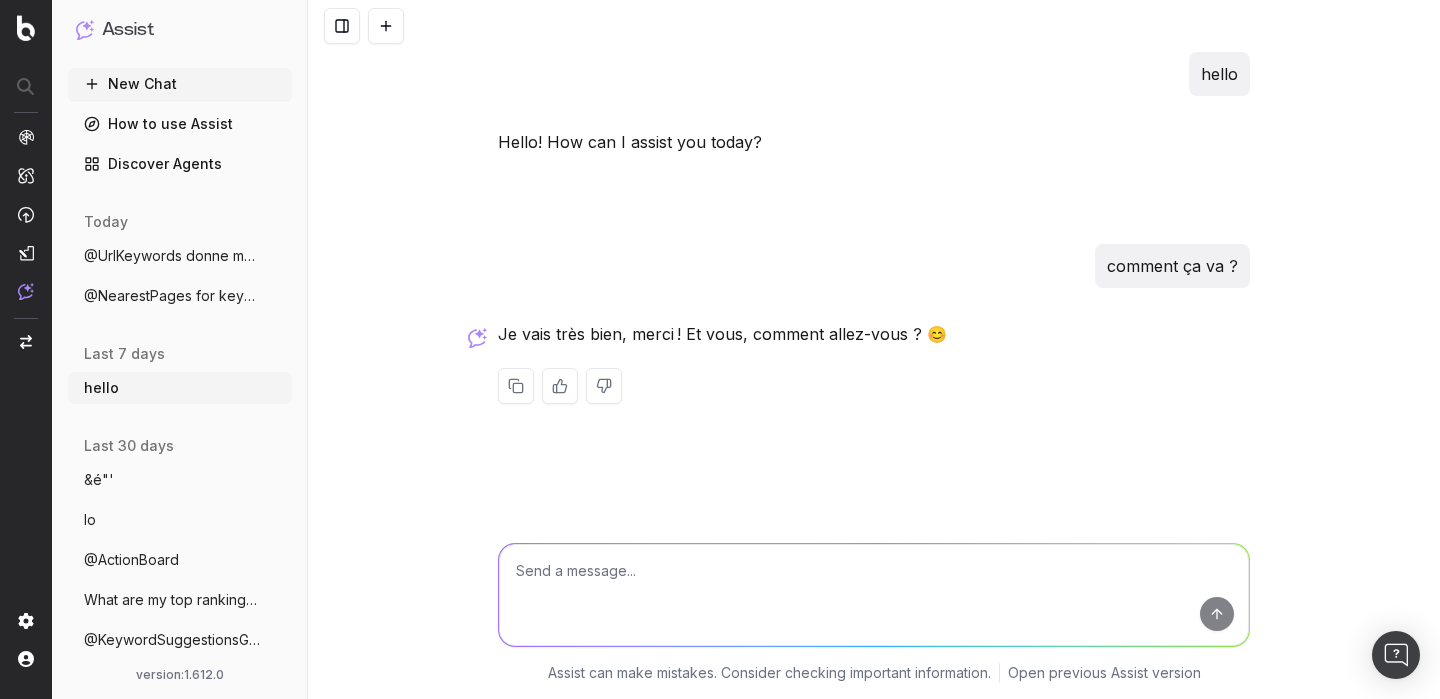 scroll, scrollTop: 0, scrollLeft: 0, axis: both 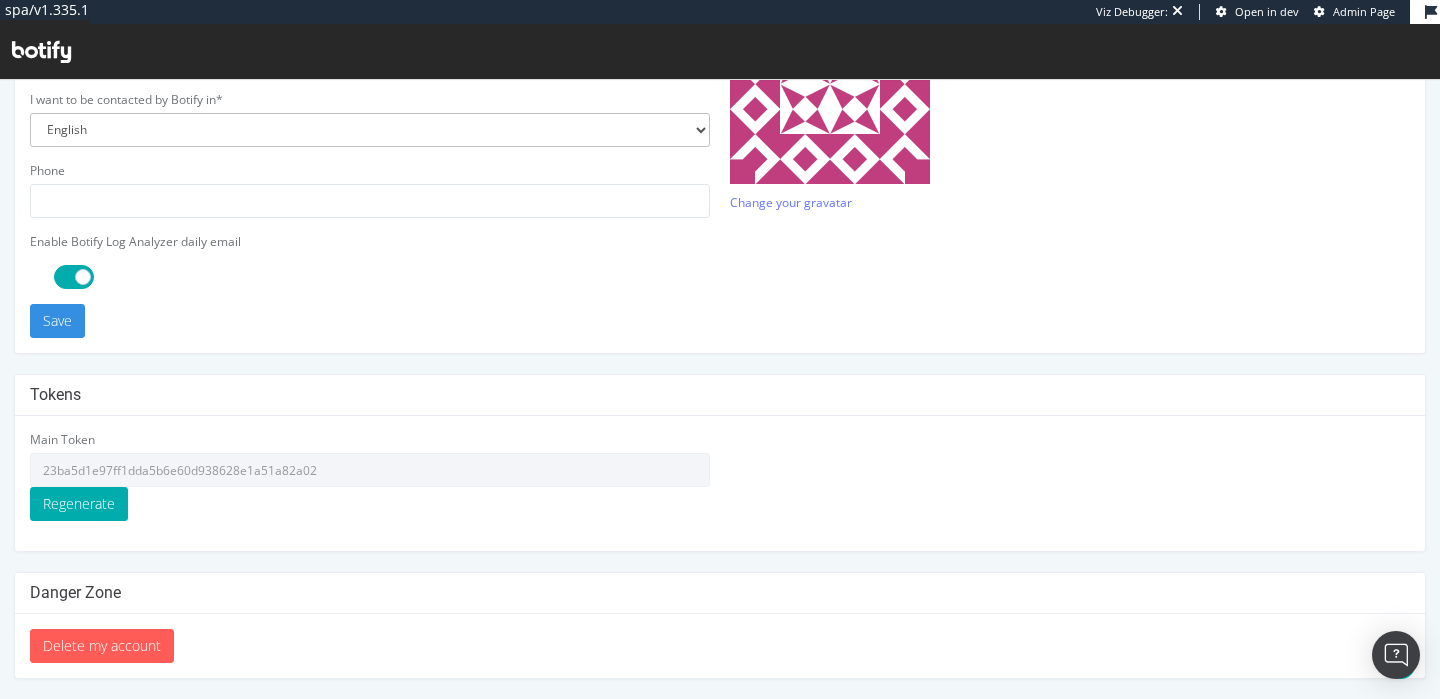 type on "baba" 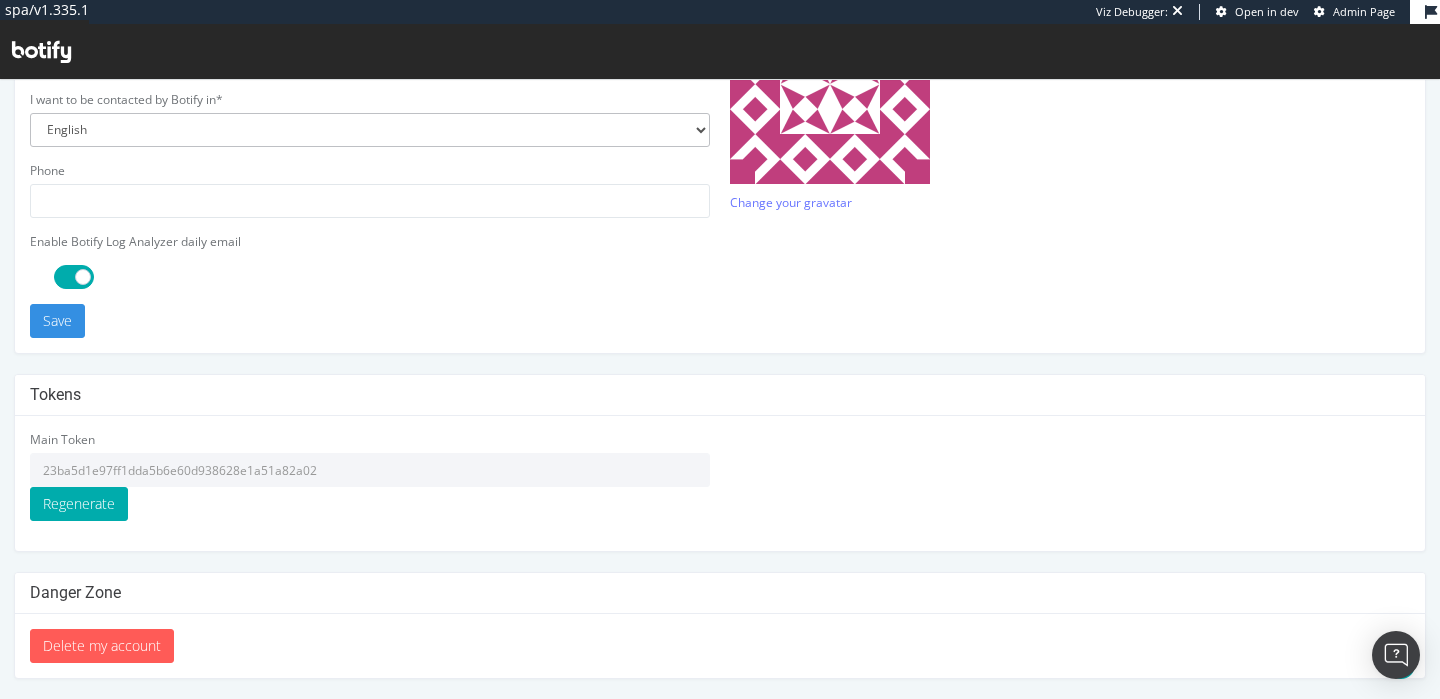 click on "23ba5d1e97ff1dda5b6e60d938628e1a51a82a02" at bounding box center (370, 470) 